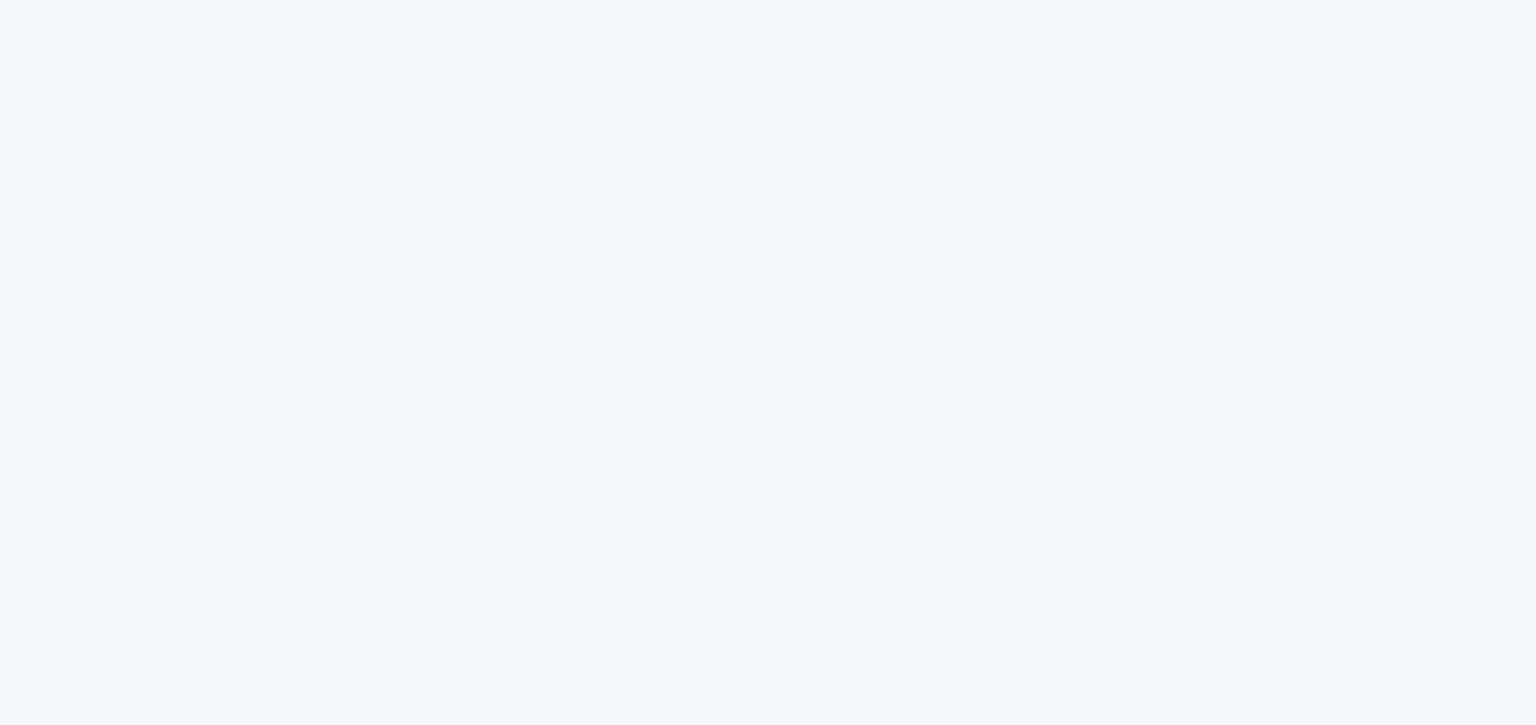scroll, scrollTop: 0, scrollLeft: 0, axis: both 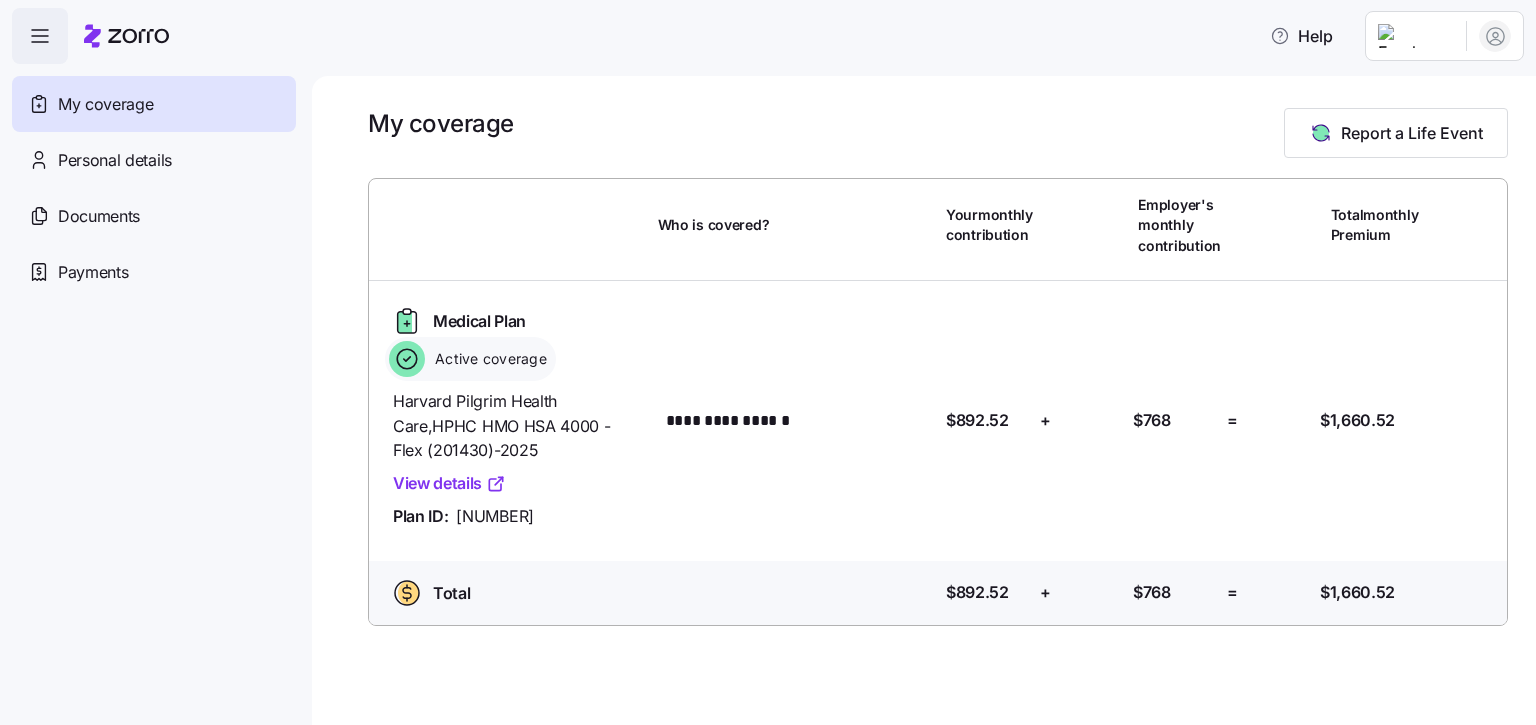 click on "View details" at bounding box center [449, 483] 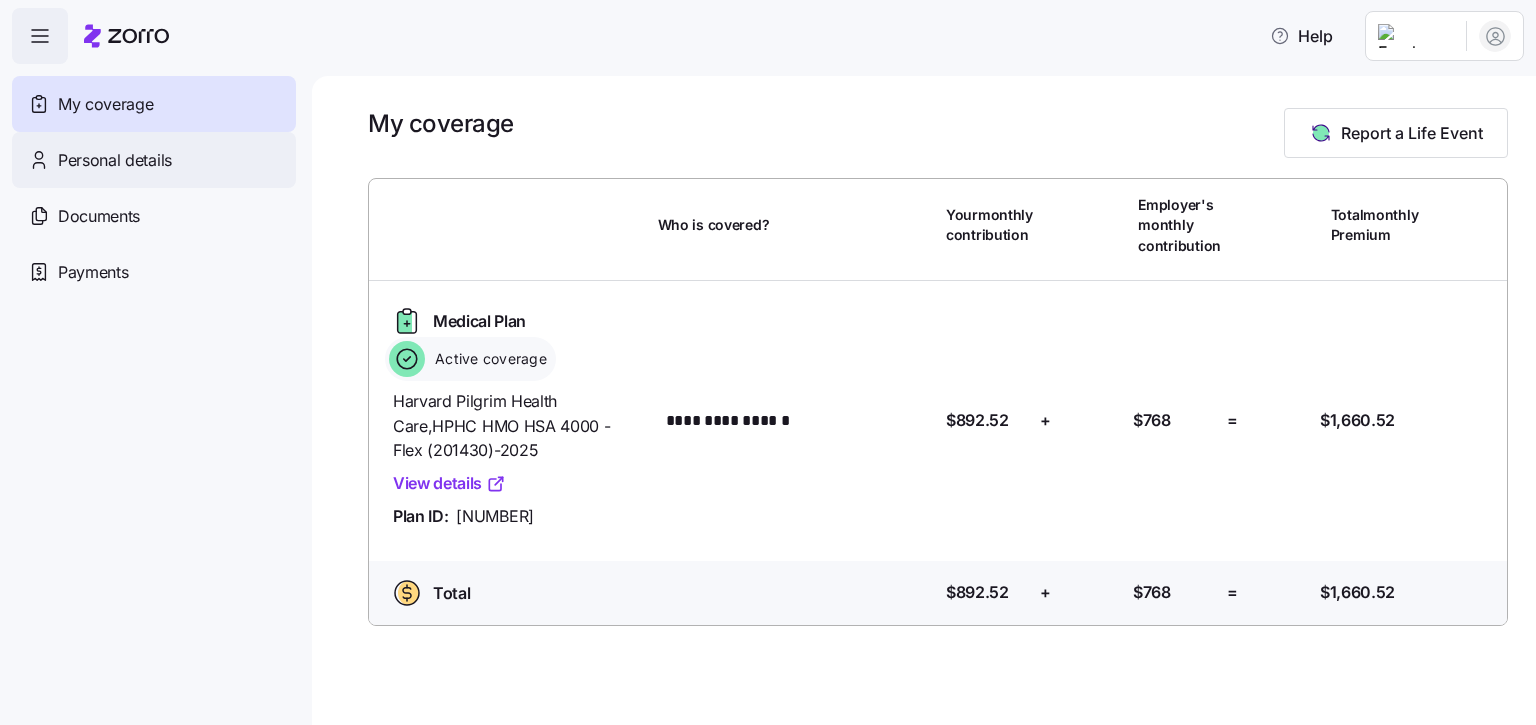 click on "Personal details" at bounding box center [115, 160] 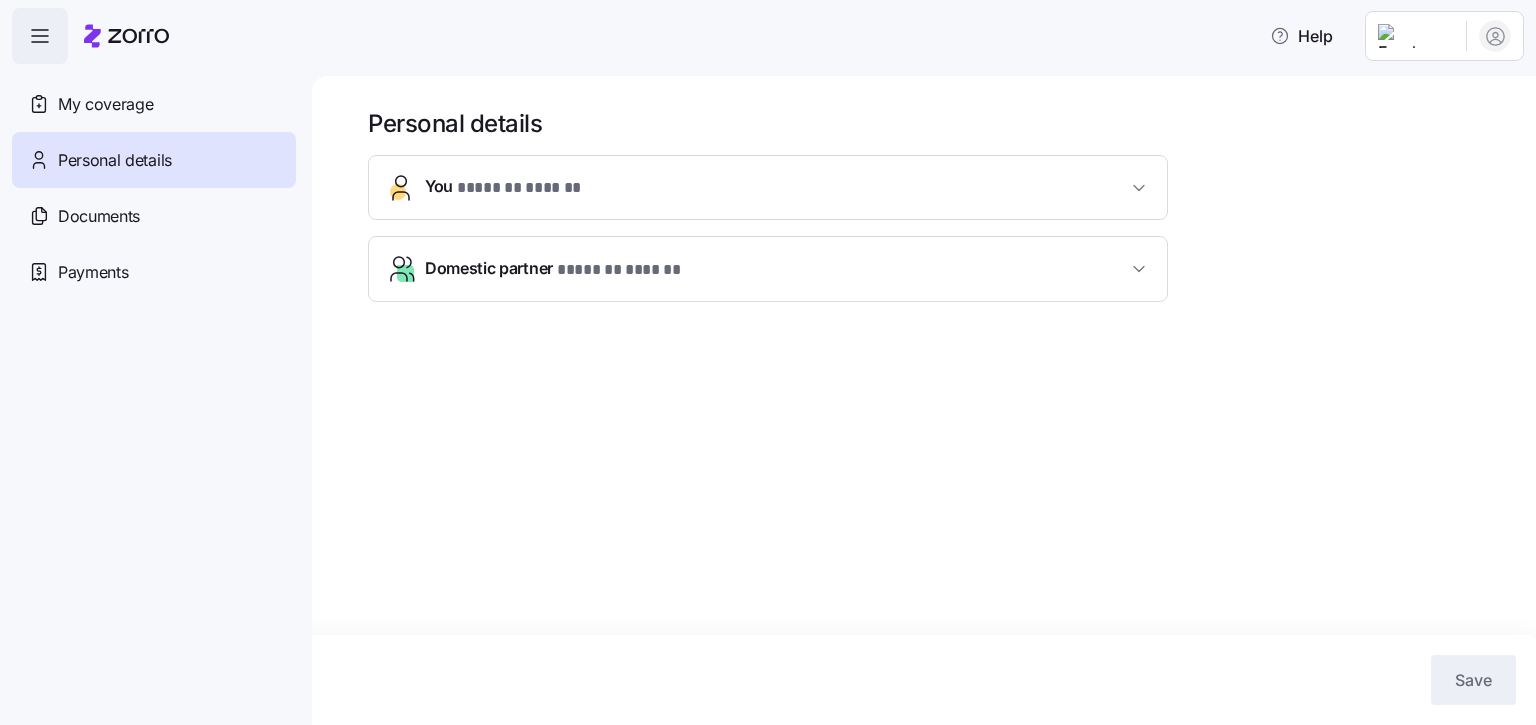 click on "Domestic partner * [REDACTED] * [REDACTED]" at bounding box center [564, 269] 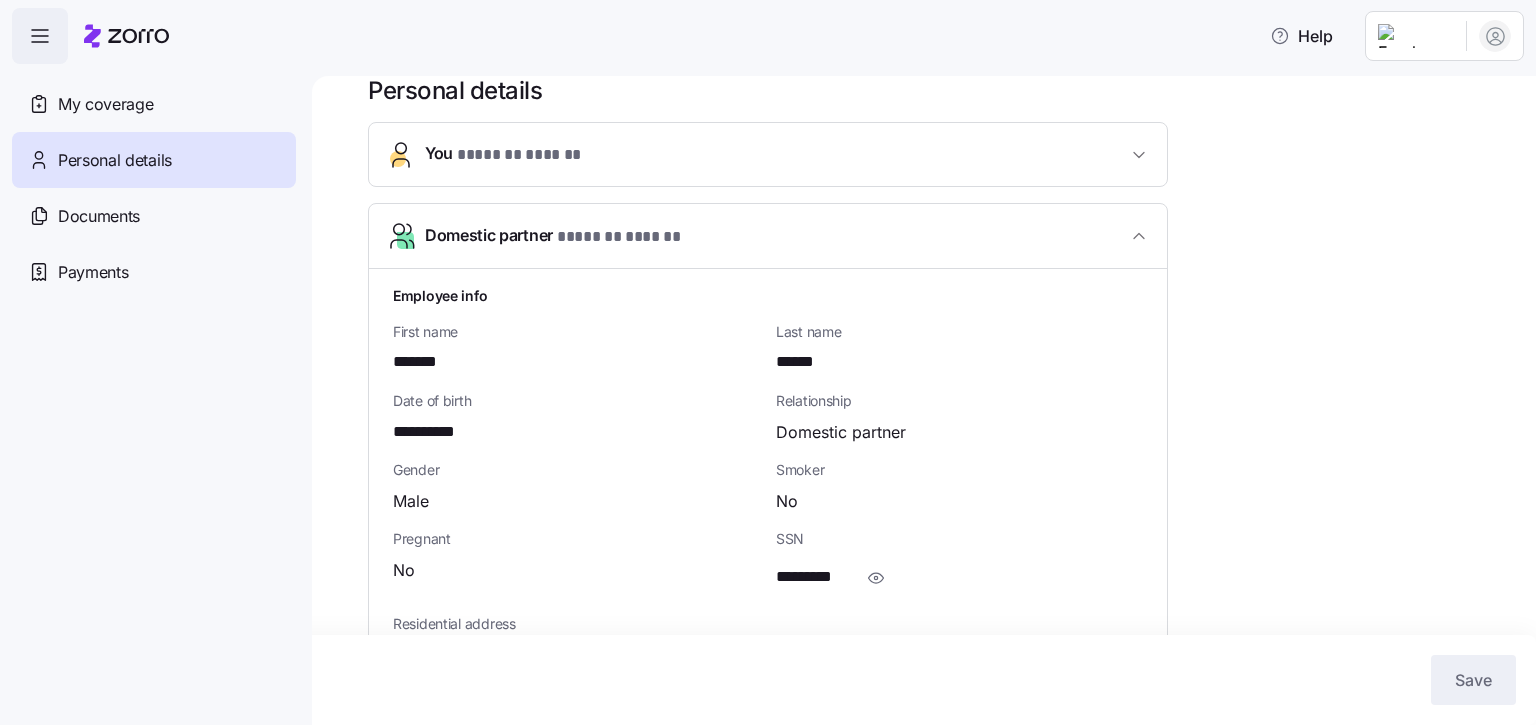 scroll, scrollTop: 0, scrollLeft: 0, axis: both 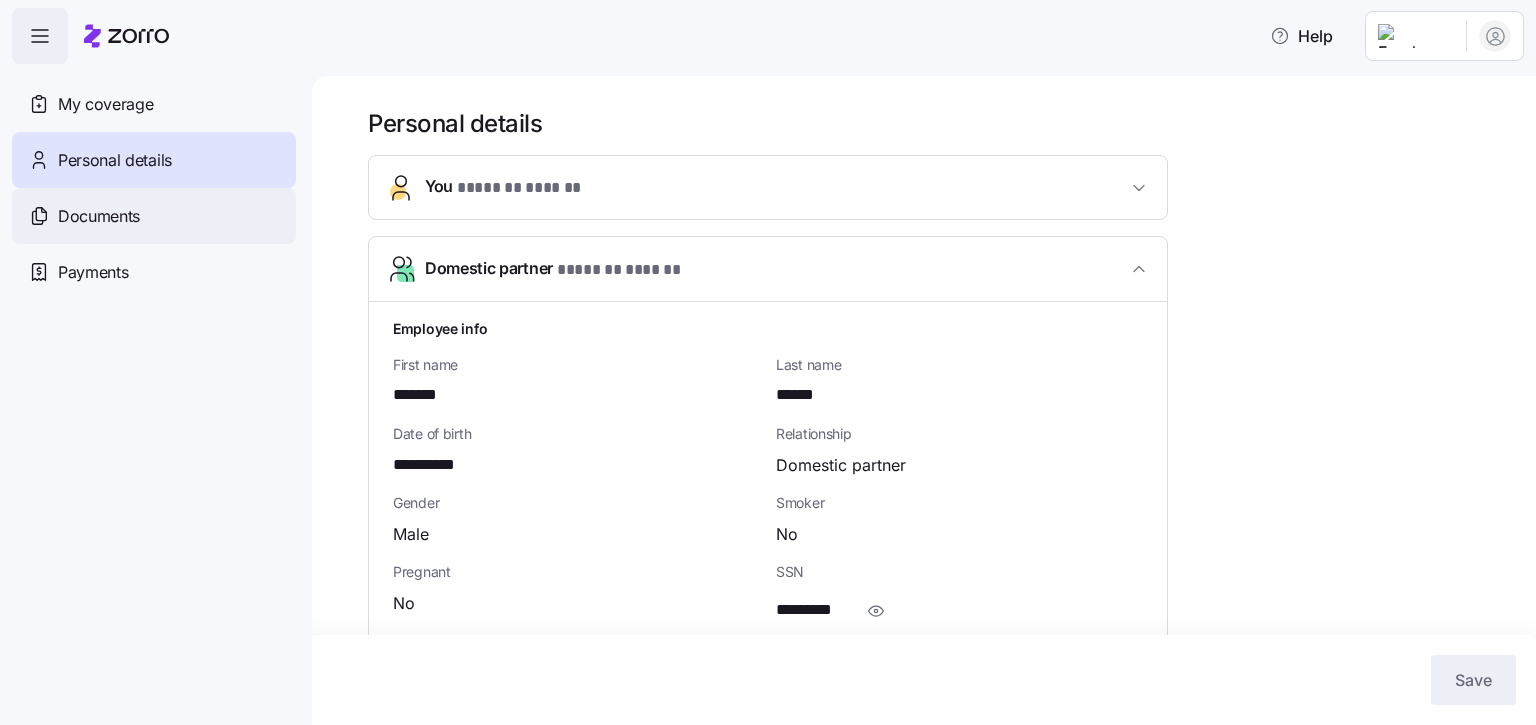 click on "Documents" at bounding box center [99, 216] 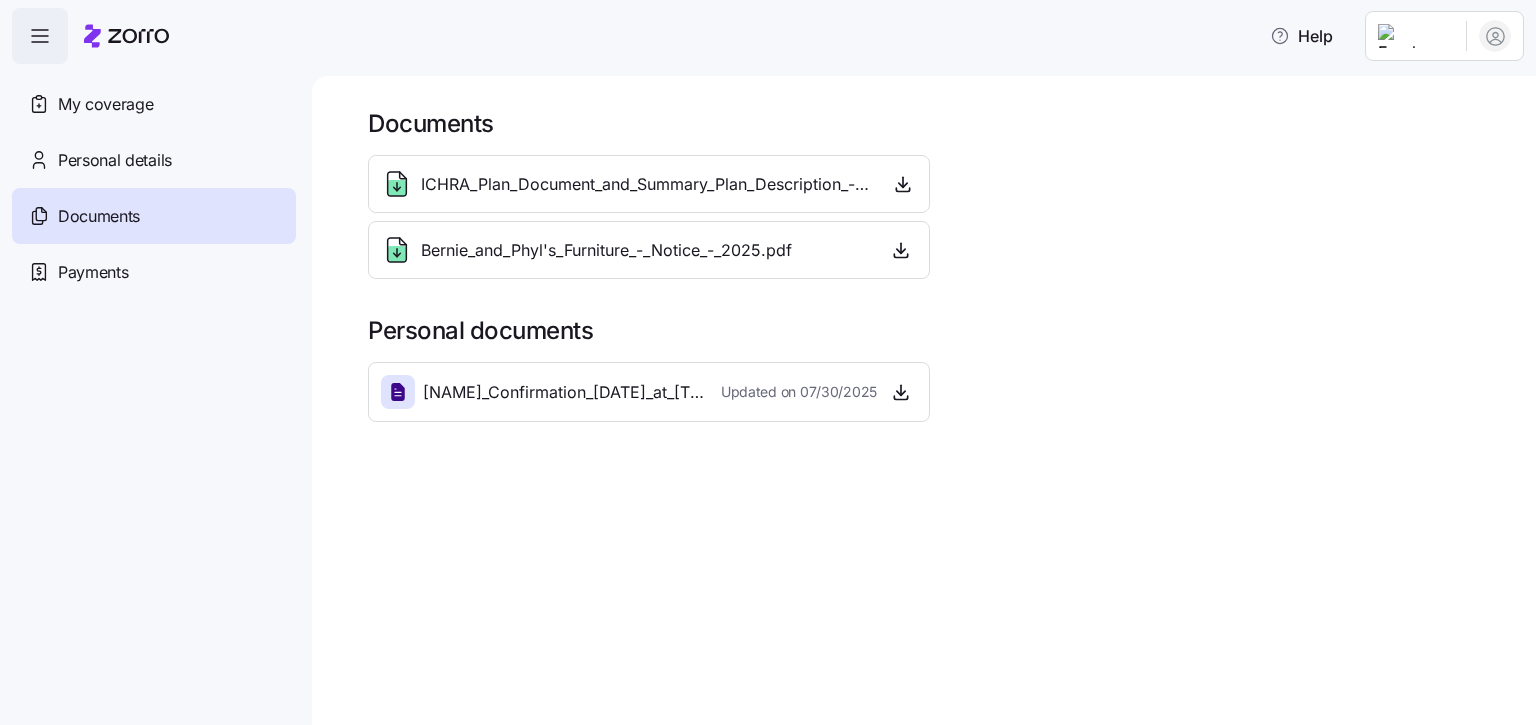 click on "[NAME]_Confirmation_[DATE]_at_[TIME].png" at bounding box center [564, 392] 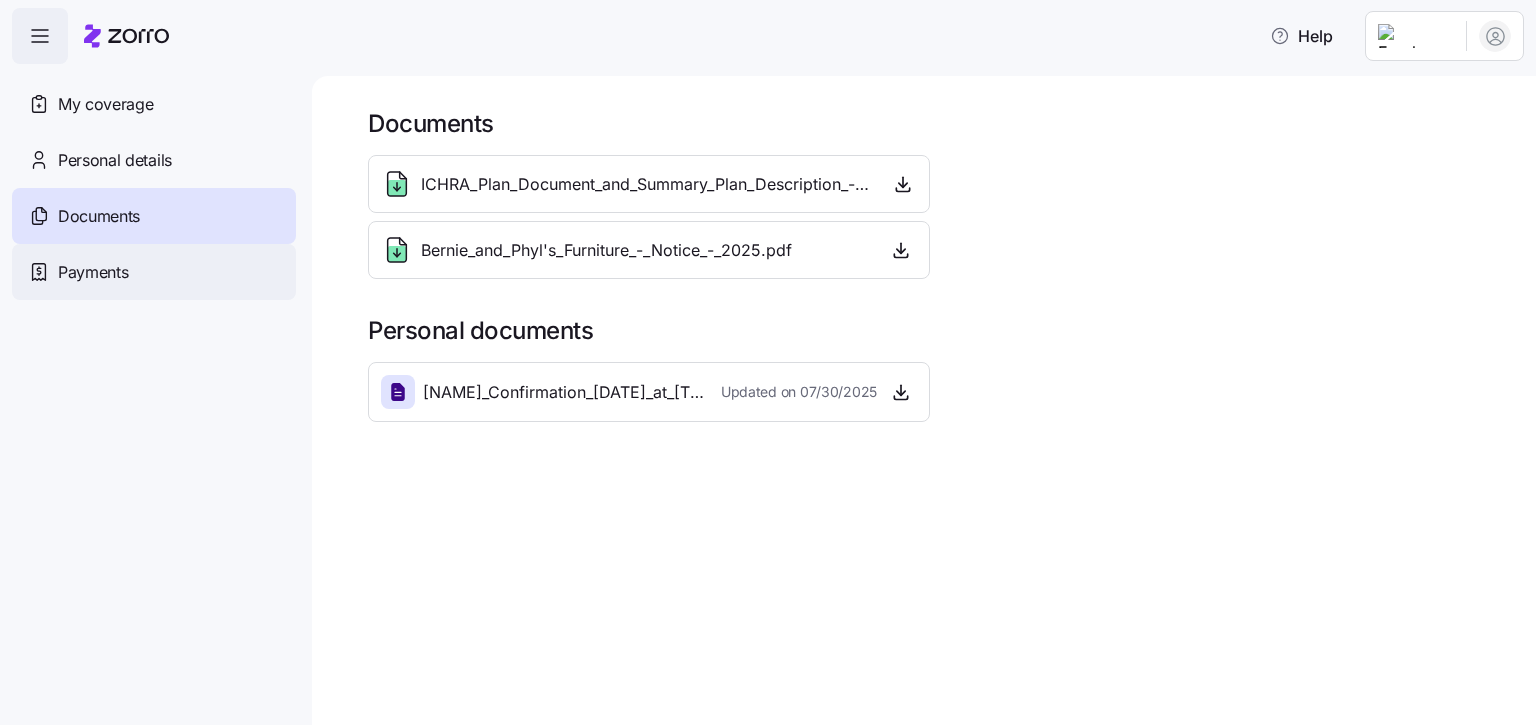 click on "Payments" at bounding box center (154, 272) 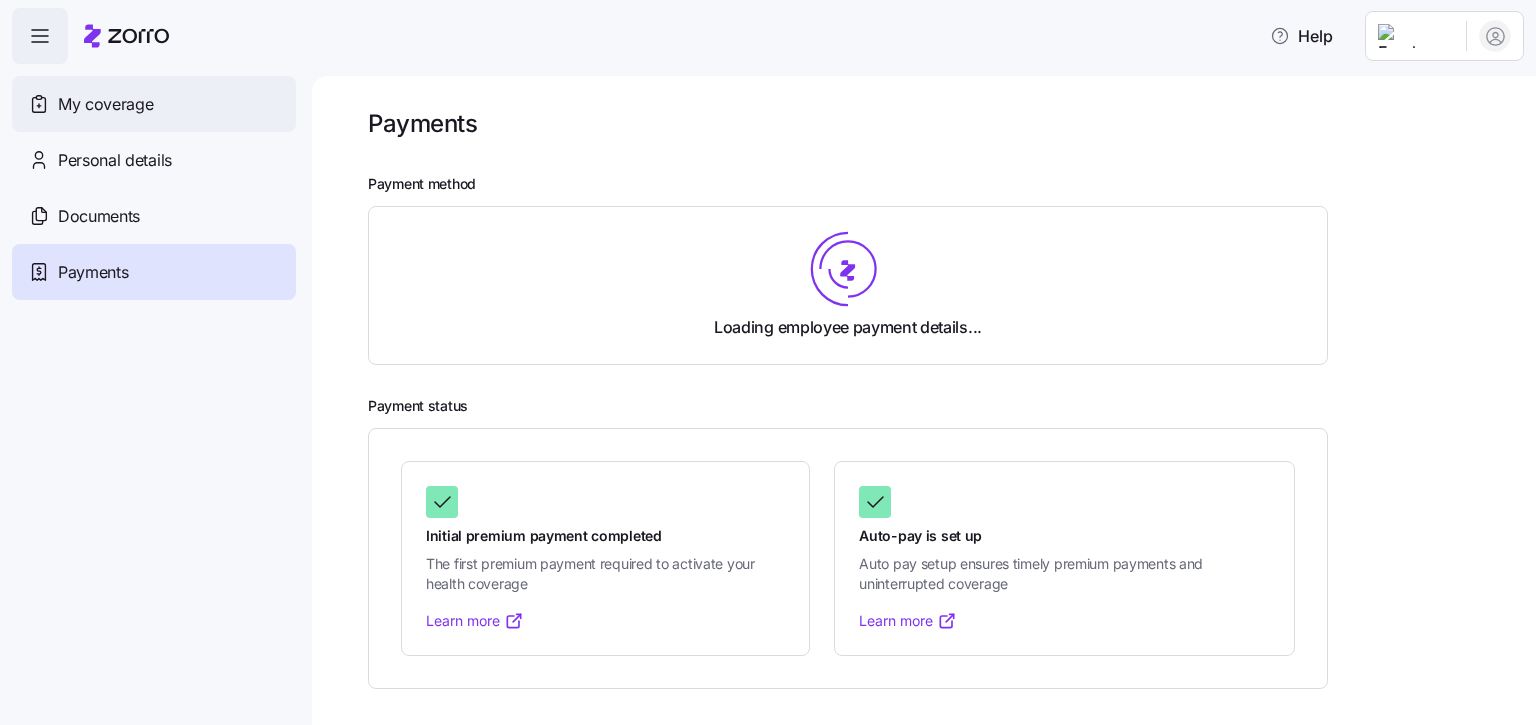 click on "My coverage" at bounding box center [105, 104] 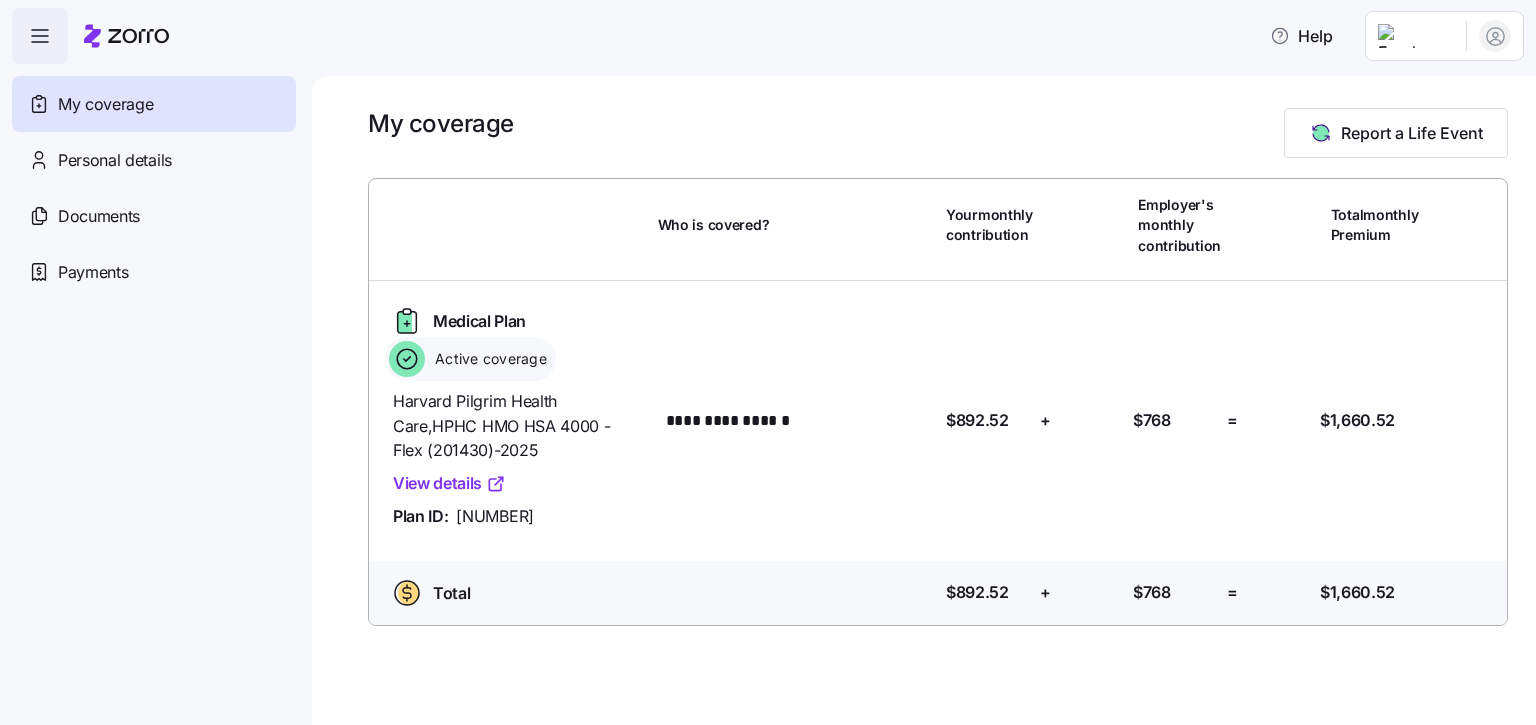click 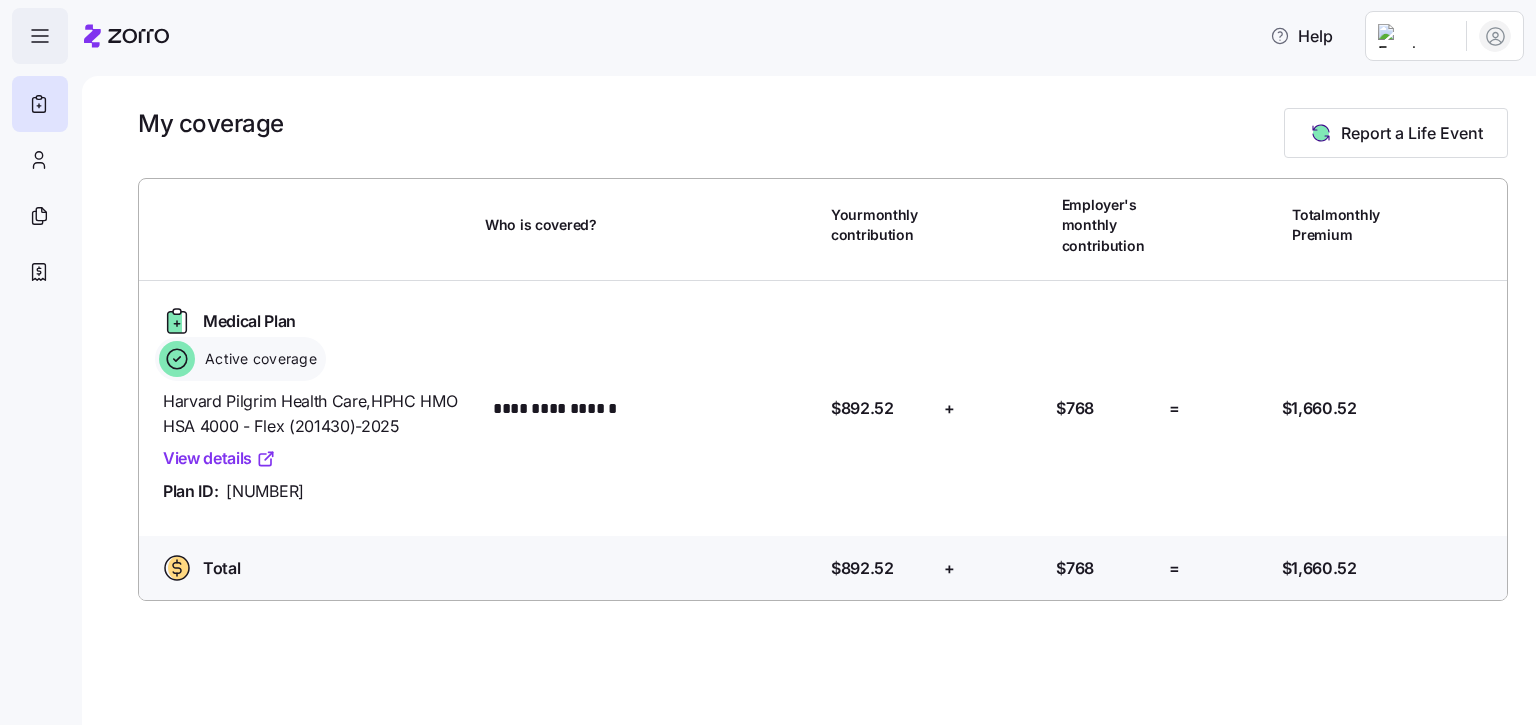 click 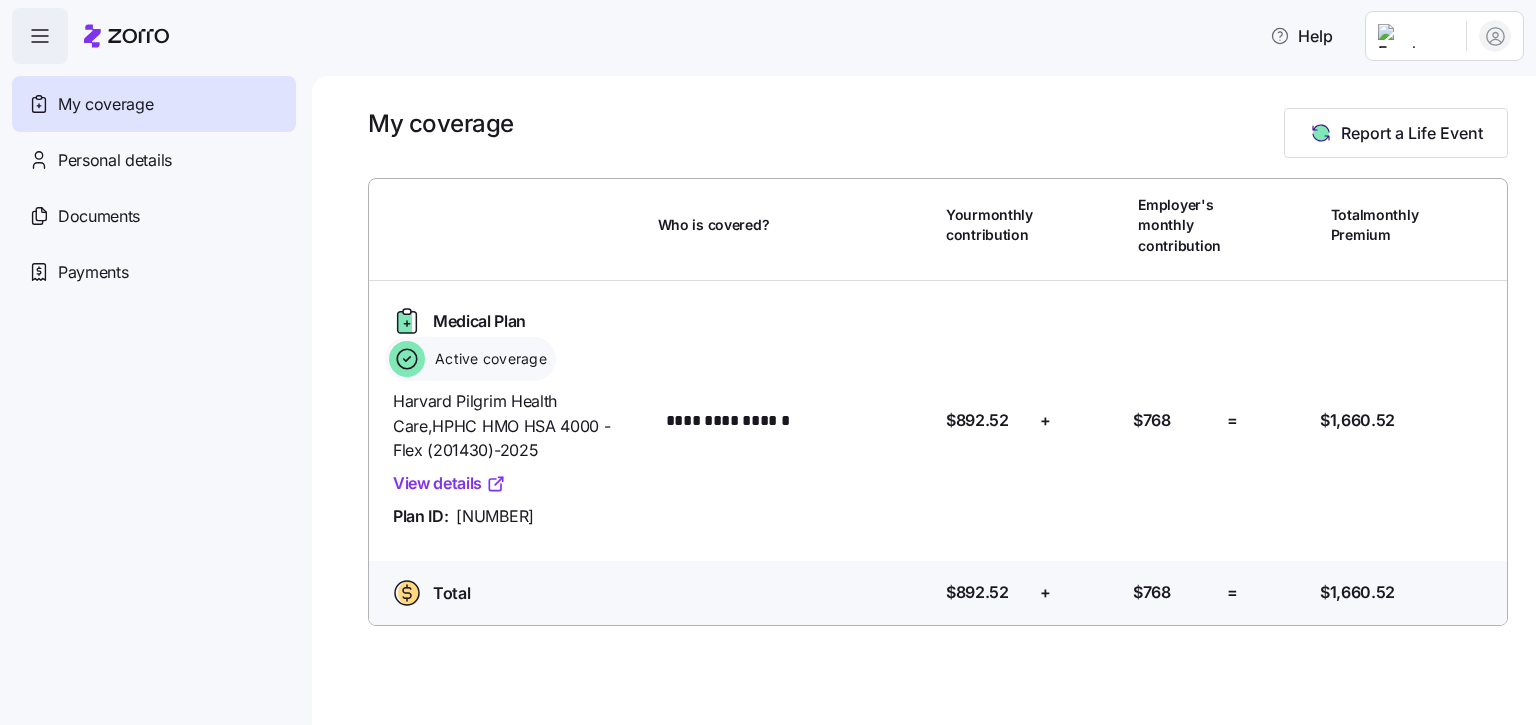 click 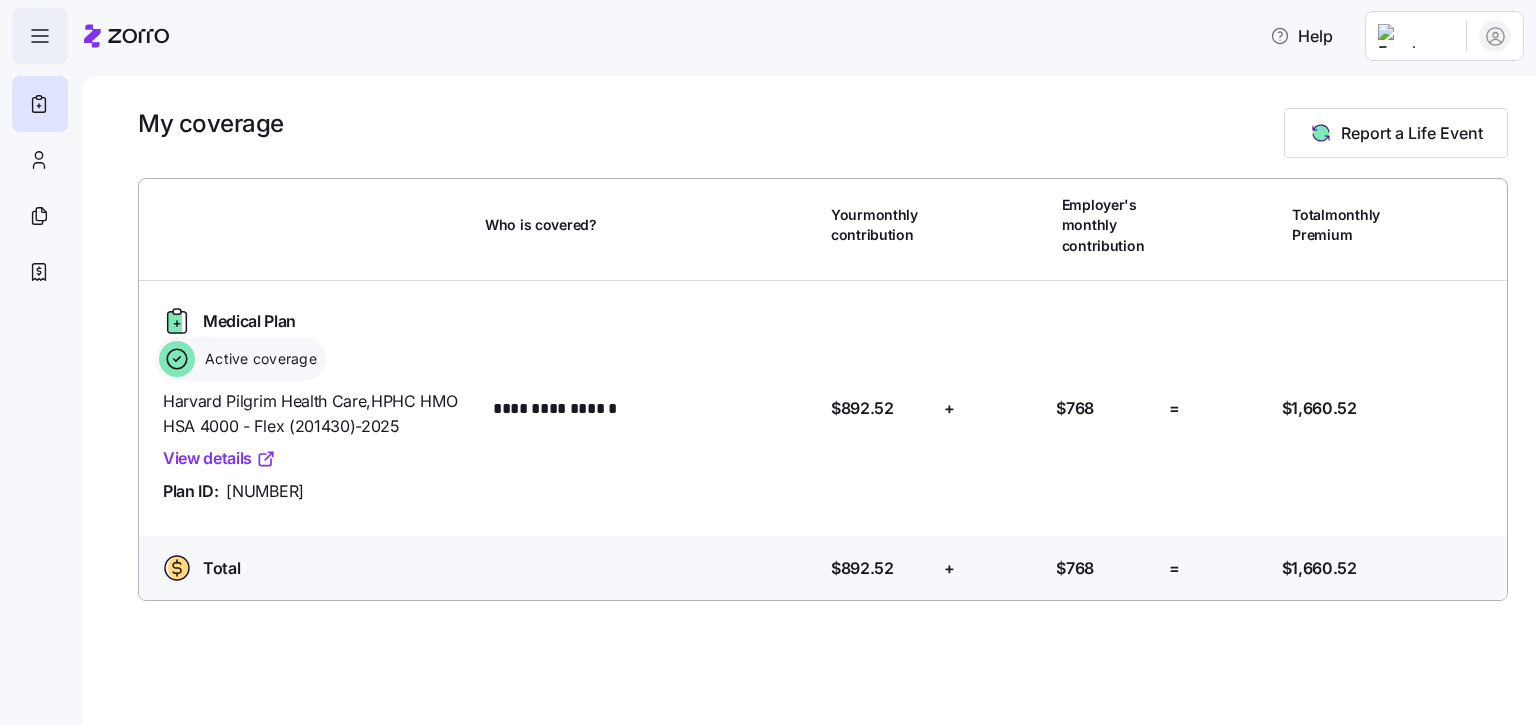 click 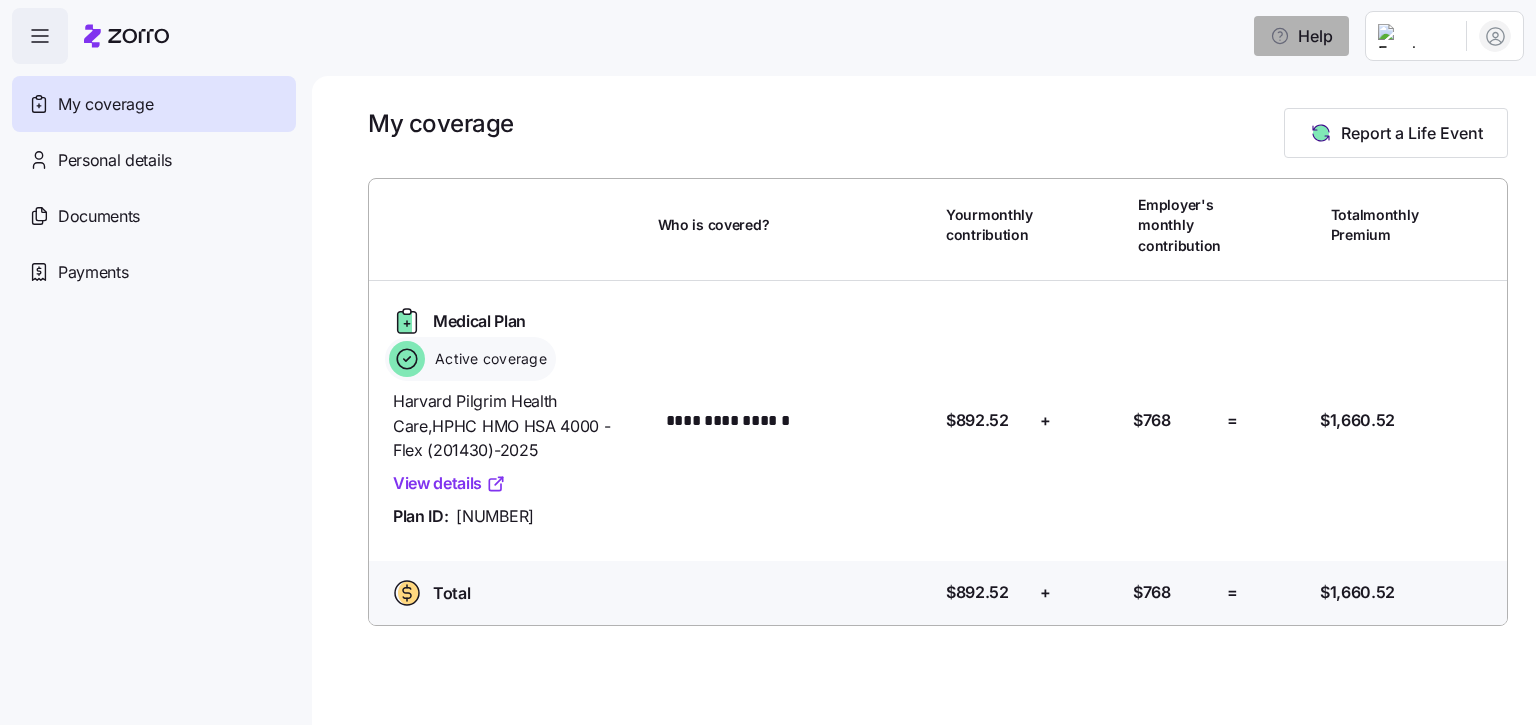 click on "Help" at bounding box center [1301, 36] 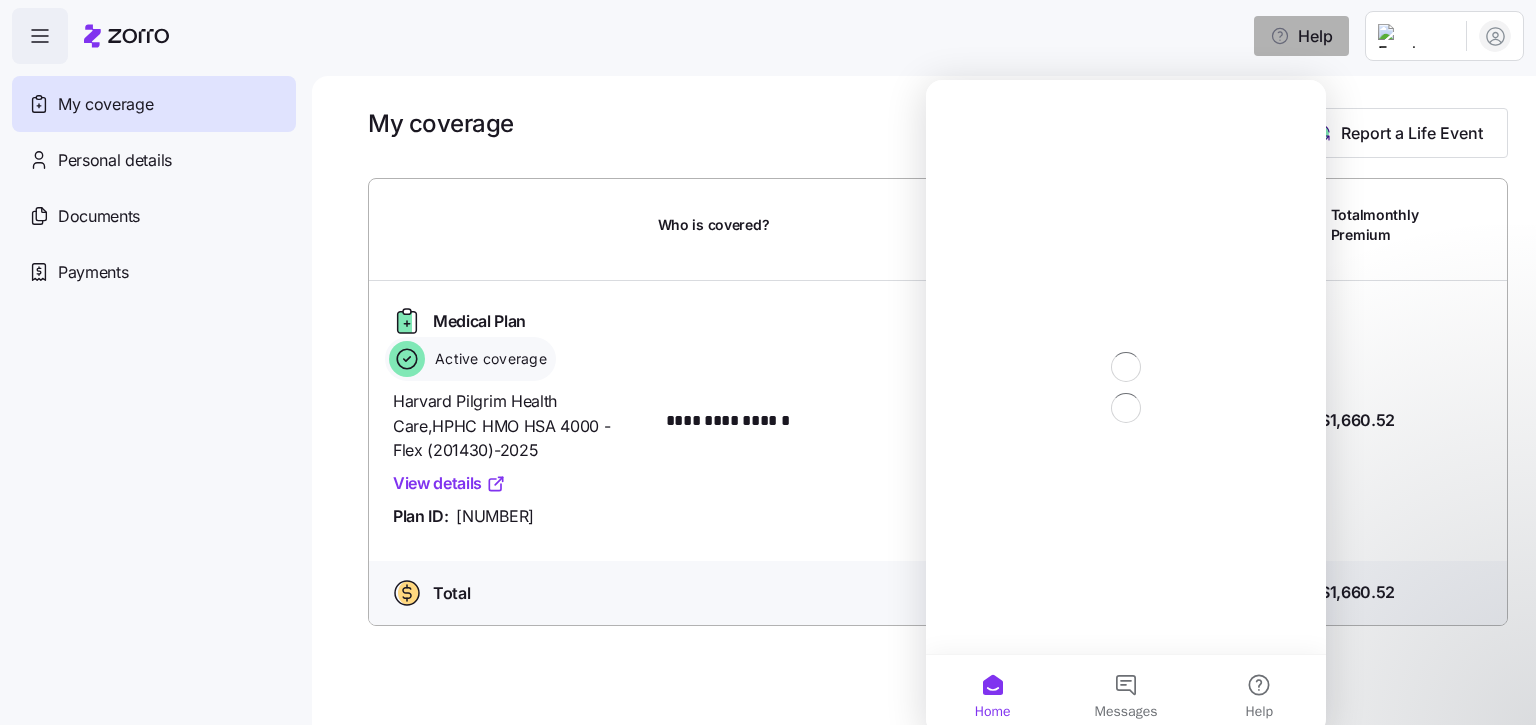 scroll, scrollTop: 0, scrollLeft: 0, axis: both 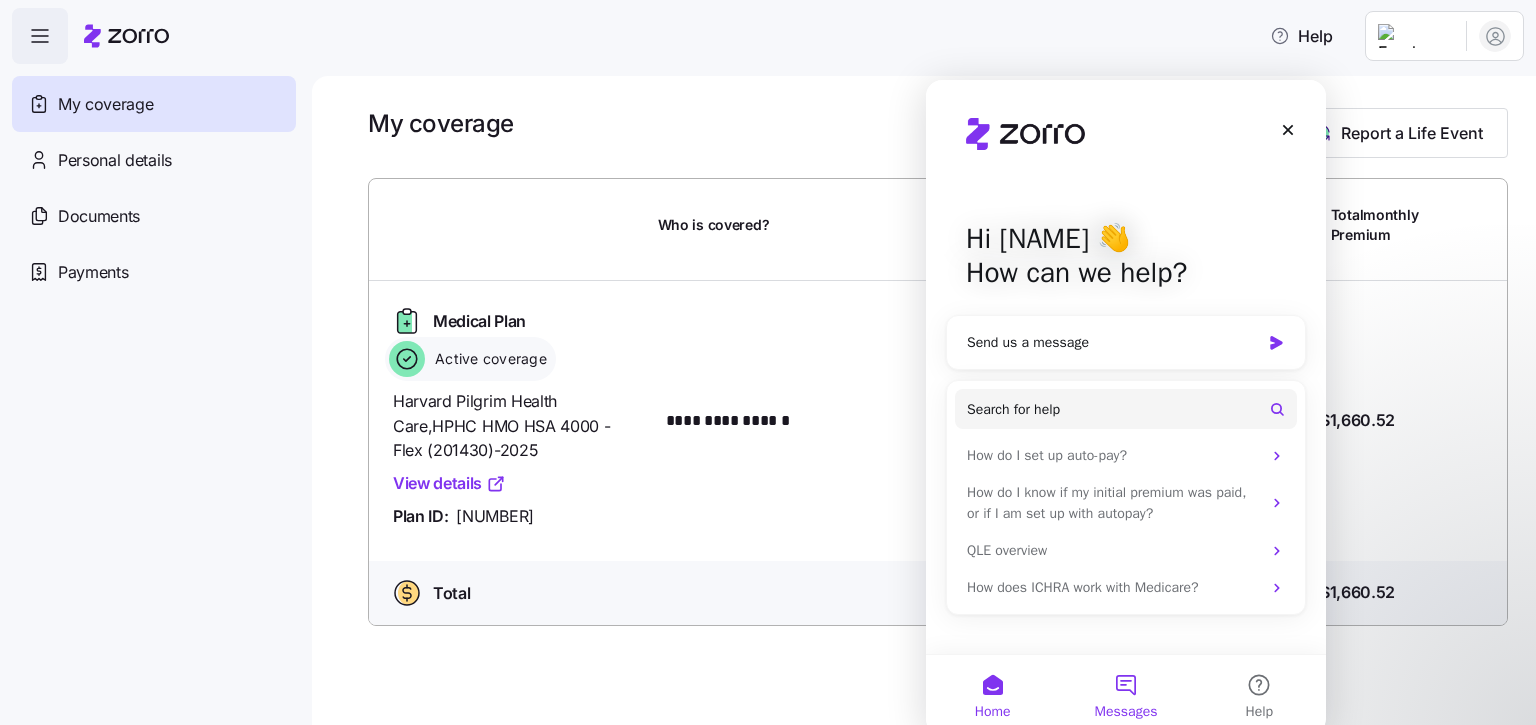 click on "Messages" at bounding box center [1125, 695] 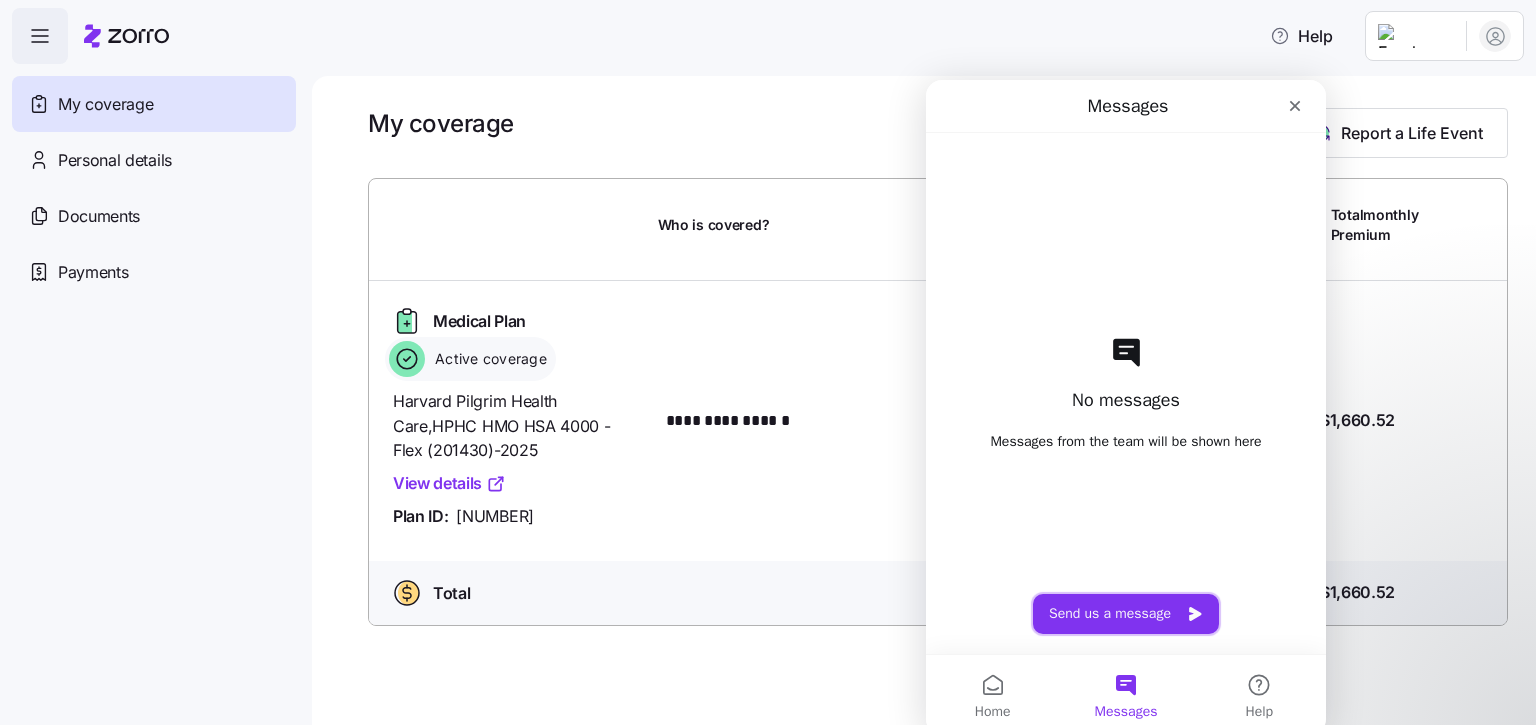 click on "Send us a message" at bounding box center (1126, 614) 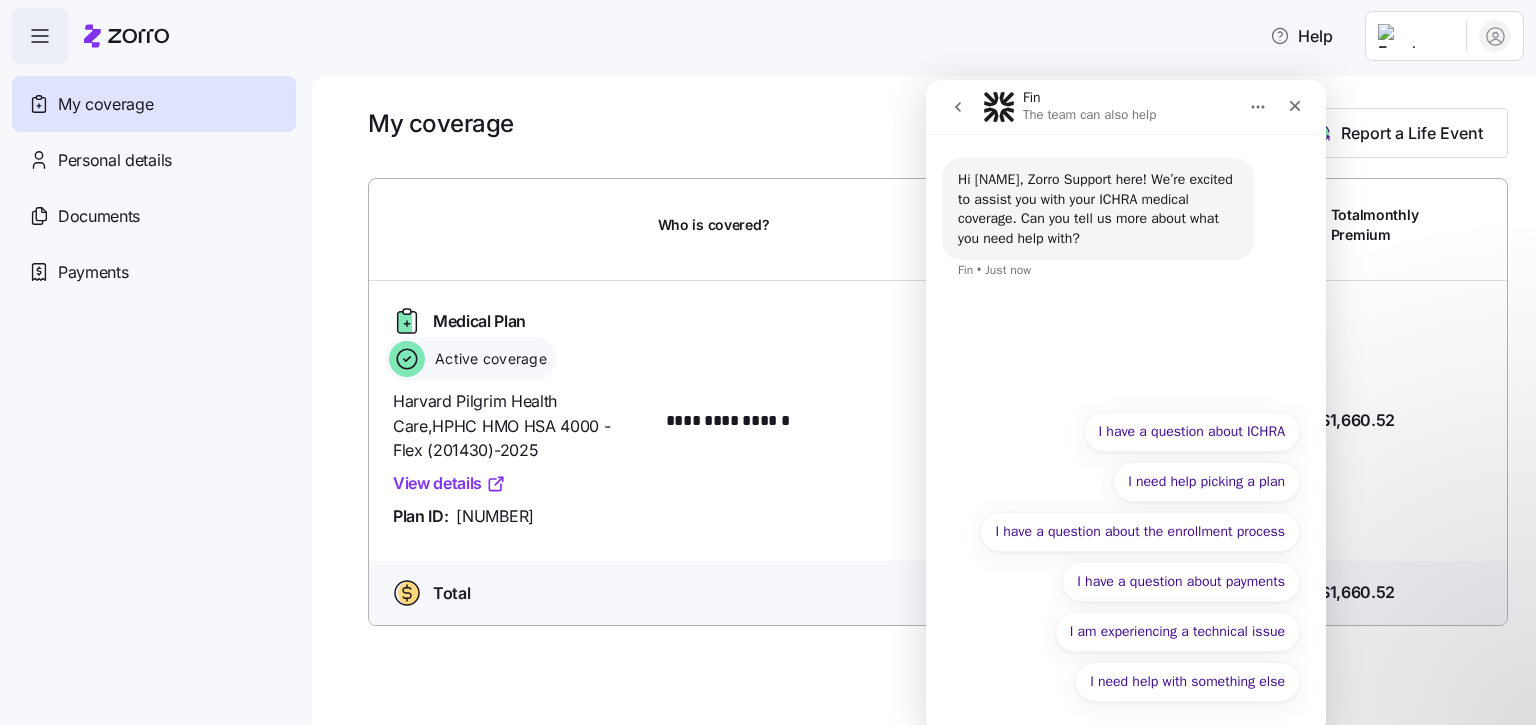 click on "Hi [NAME], Zorro Support here! We’re excited to assist you with your ICHRA medical coverage. Can you tell us more about what you need help with? Fin    •   Just now" at bounding box center [1126, 266] 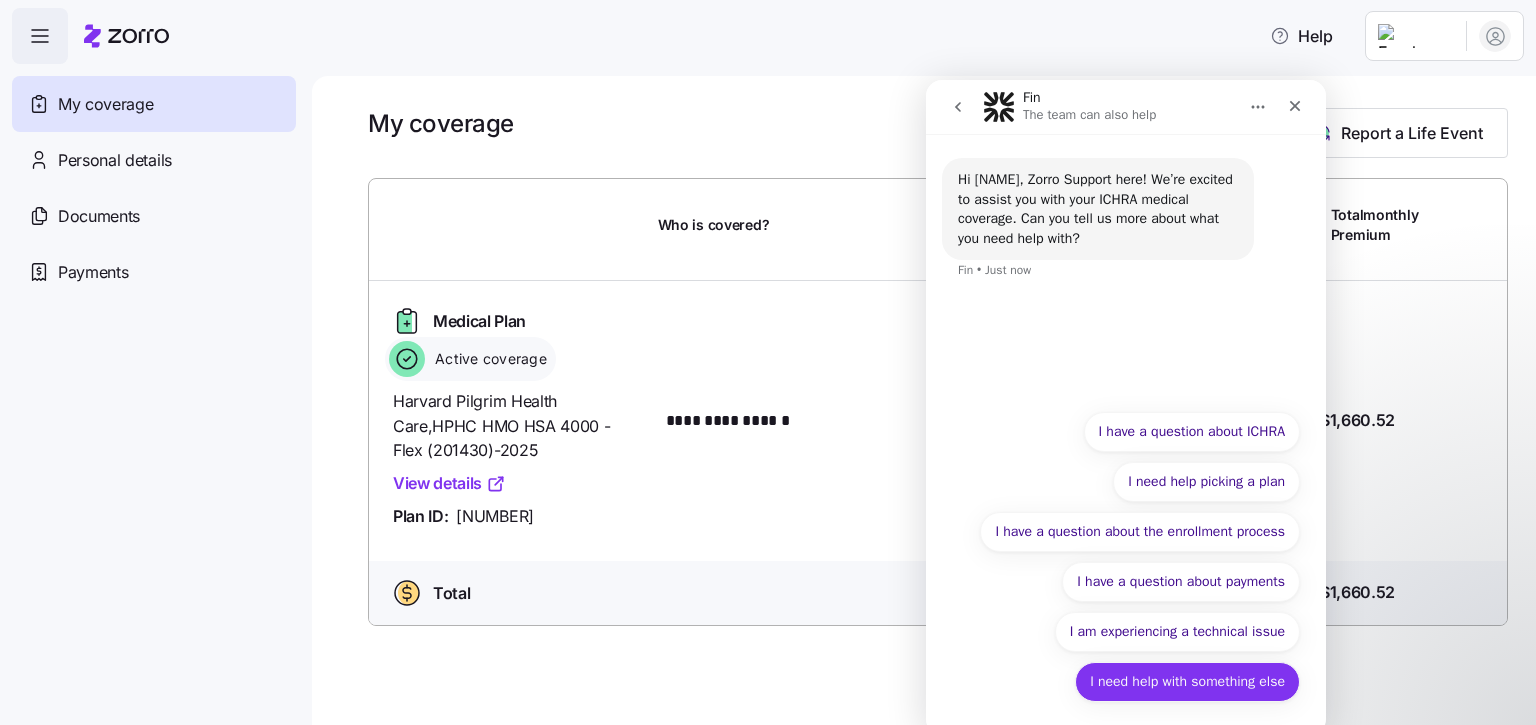 click on "I need help with something else" at bounding box center (1187, 682) 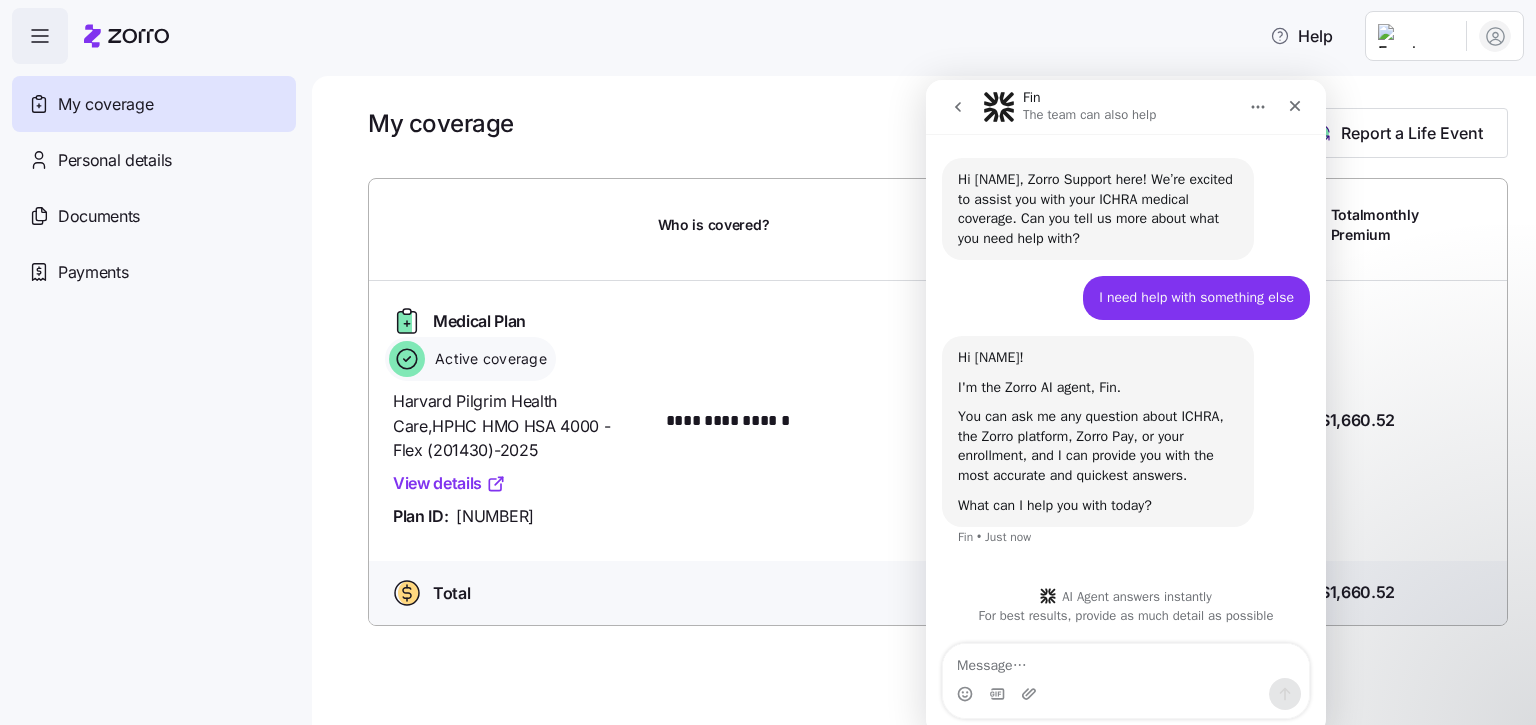 click at bounding box center (1126, 661) 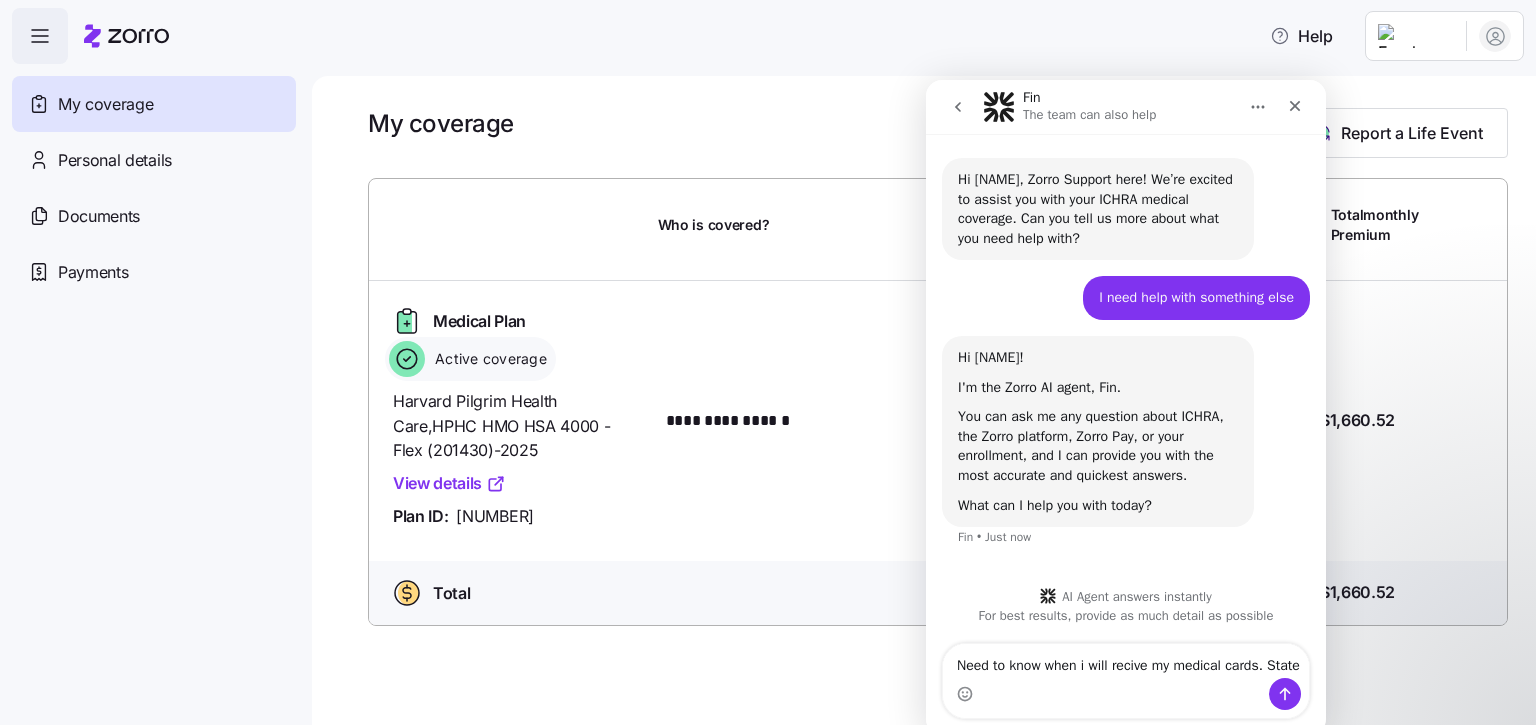 scroll, scrollTop: 20, scrollLeft: 0, axis: vertical 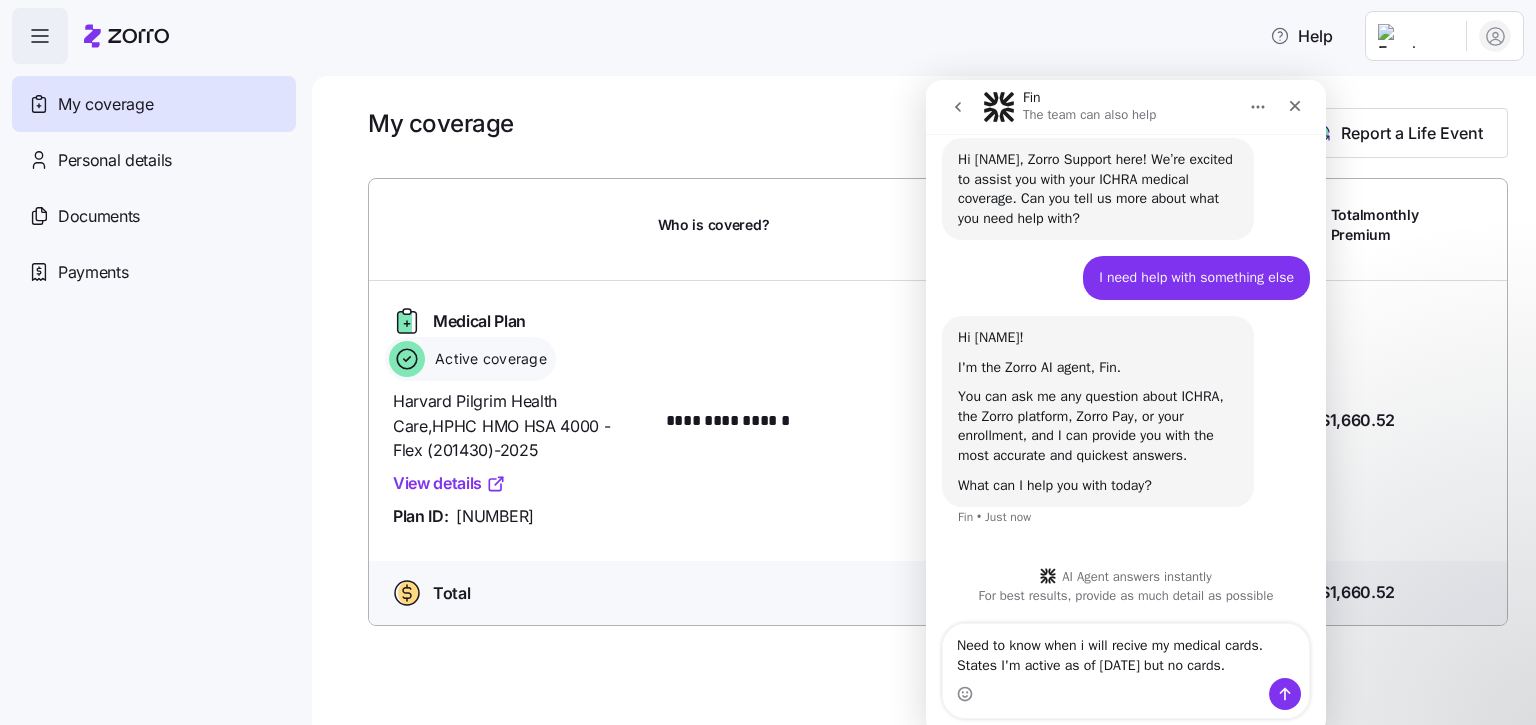 click on "Need to know when i will recive my medical cards. States I'm active as of [DATE] but no cards." at bounding box center [1126, 651] 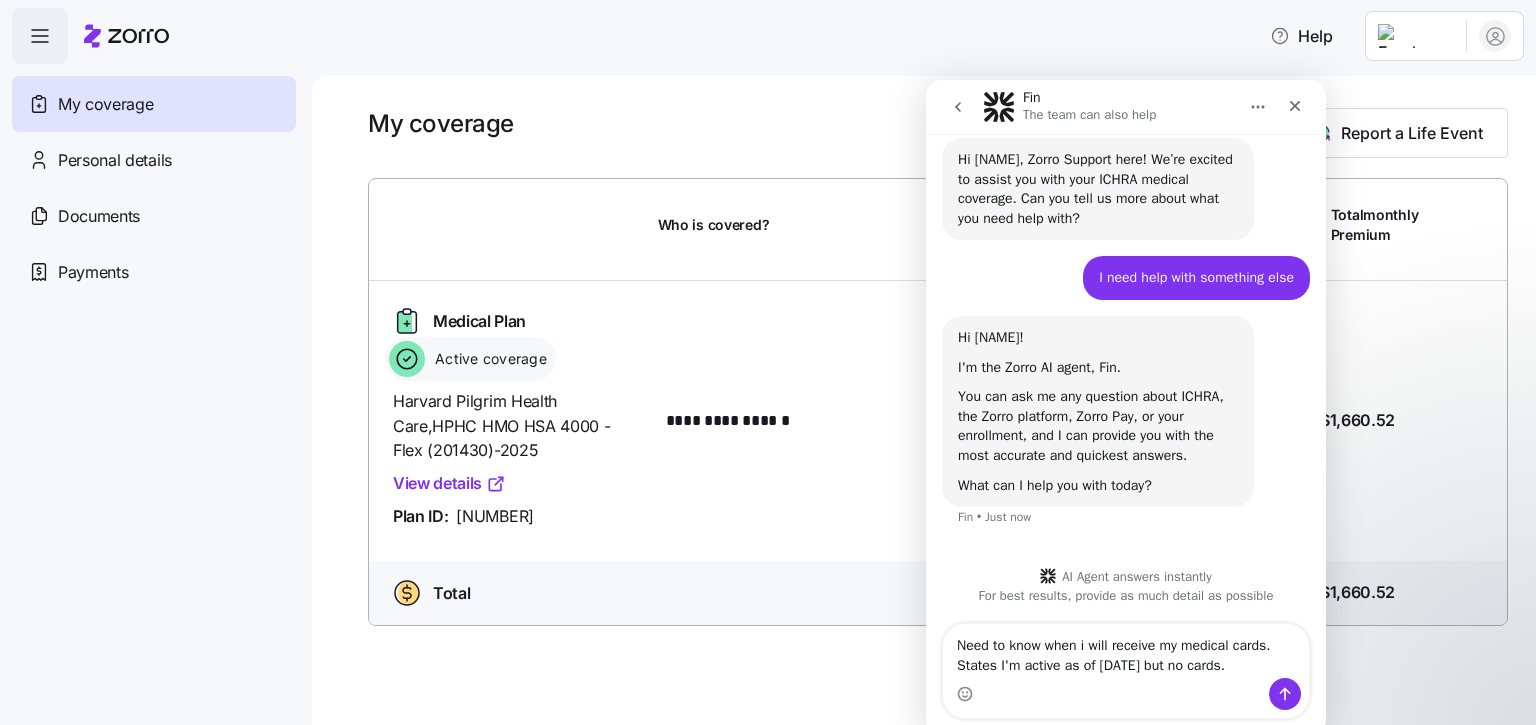 type on "Need to know when i will receive my medical cards. States I'm active as of [DATE] but no cards." 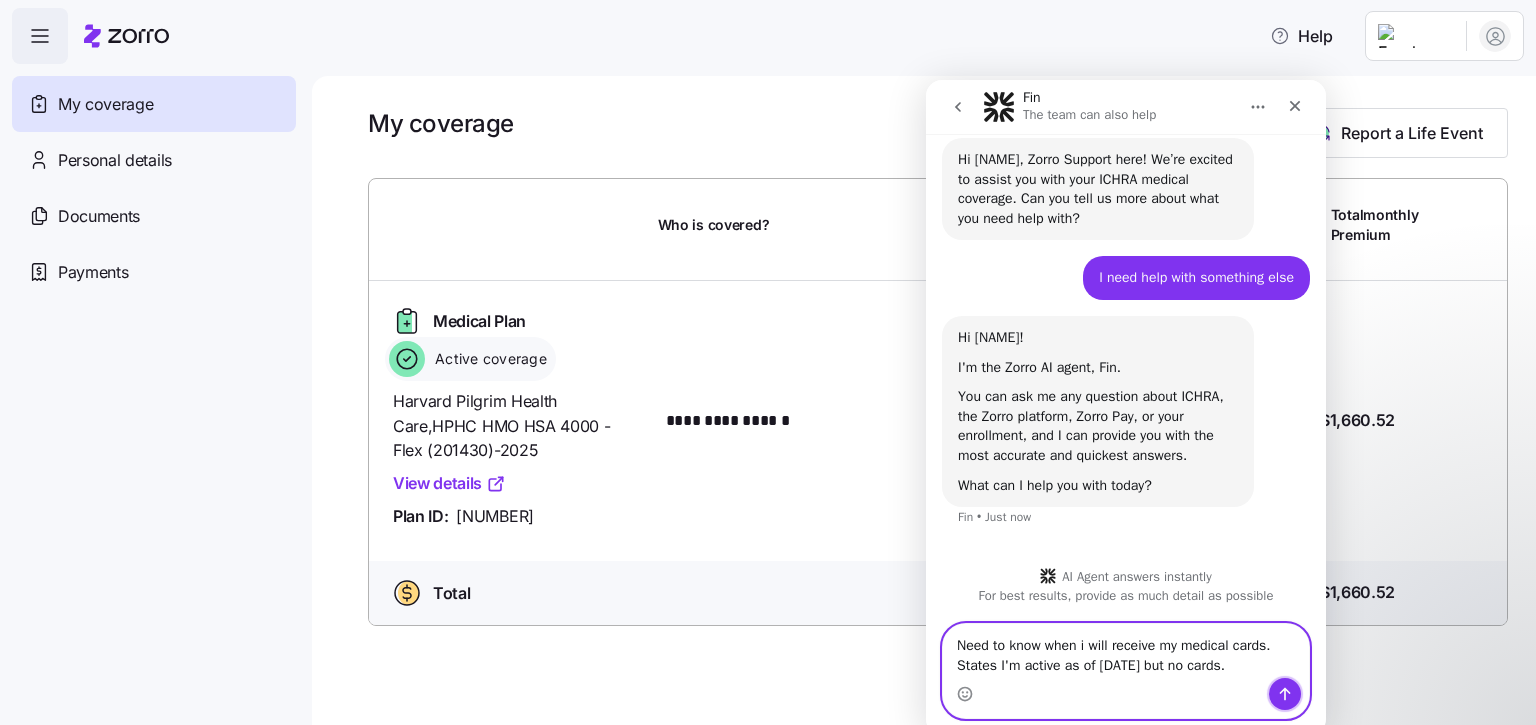 click 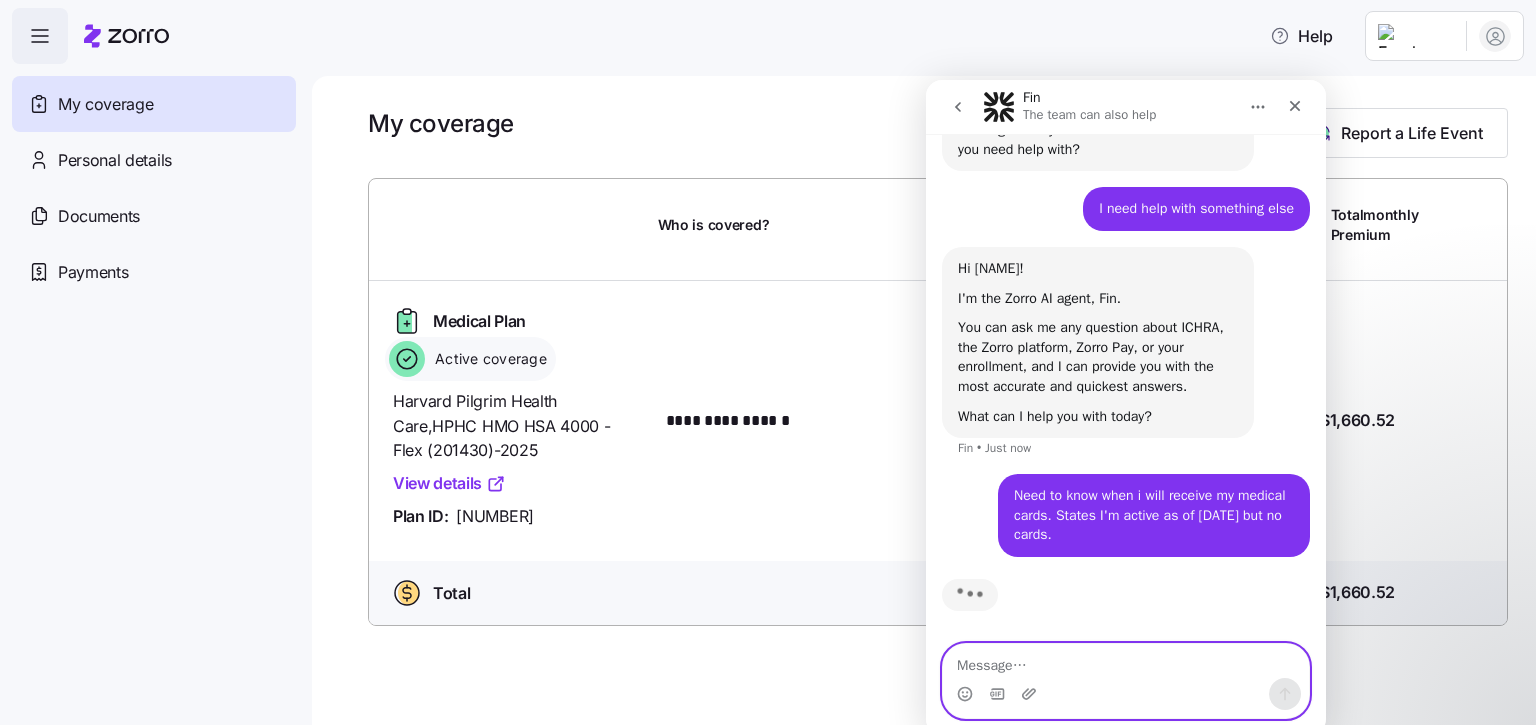 scroll, scrollTop: 99, scrollLeft: 0, axis: vertical 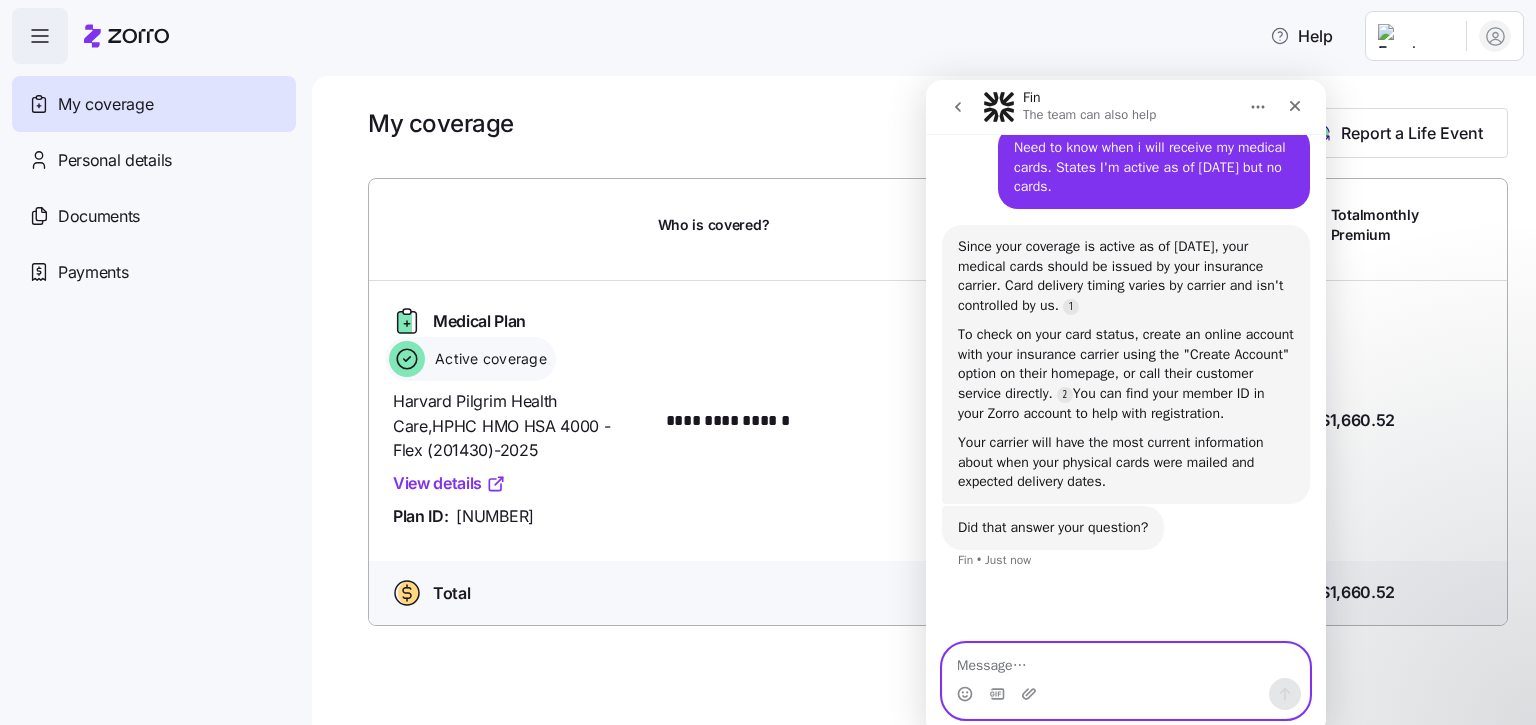 click at bounding box center [1126, 661] 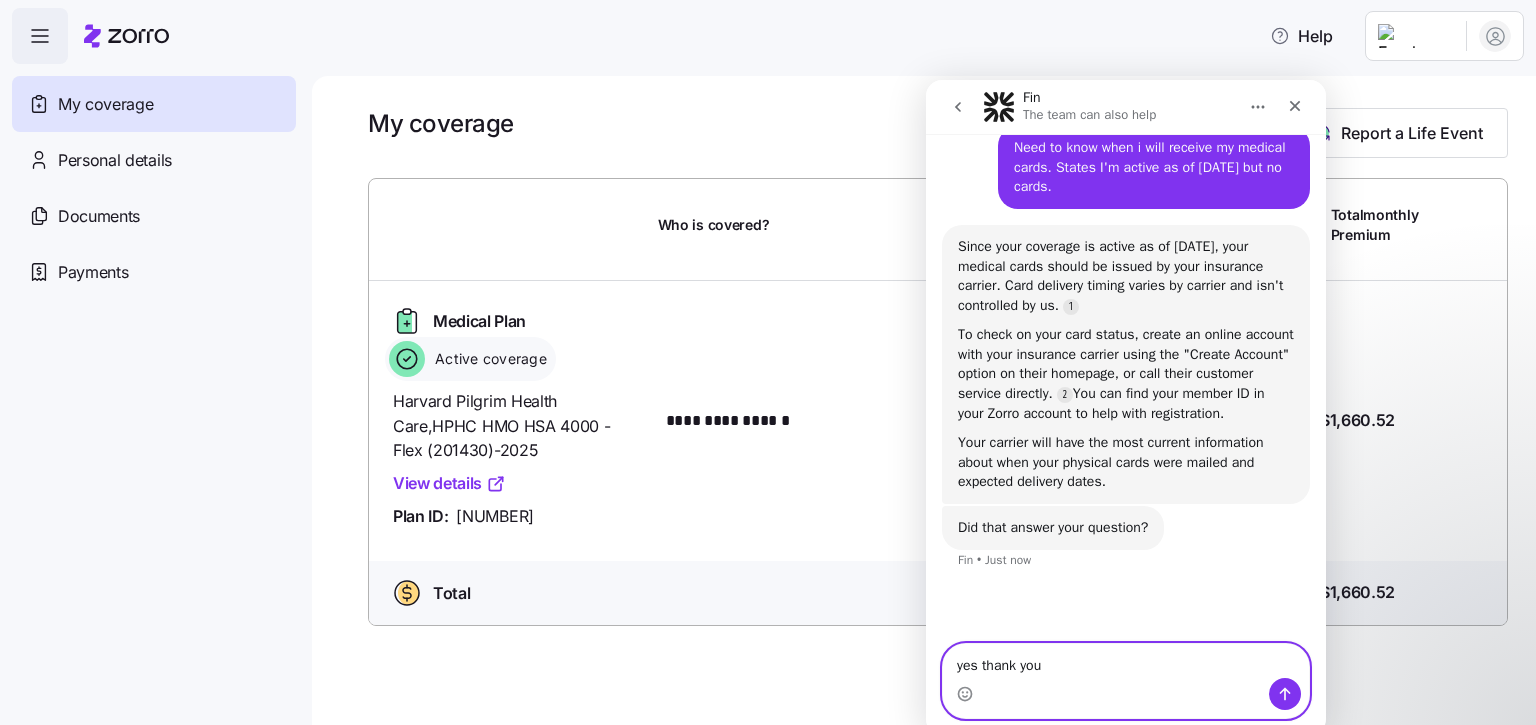 type on "yes thank you" 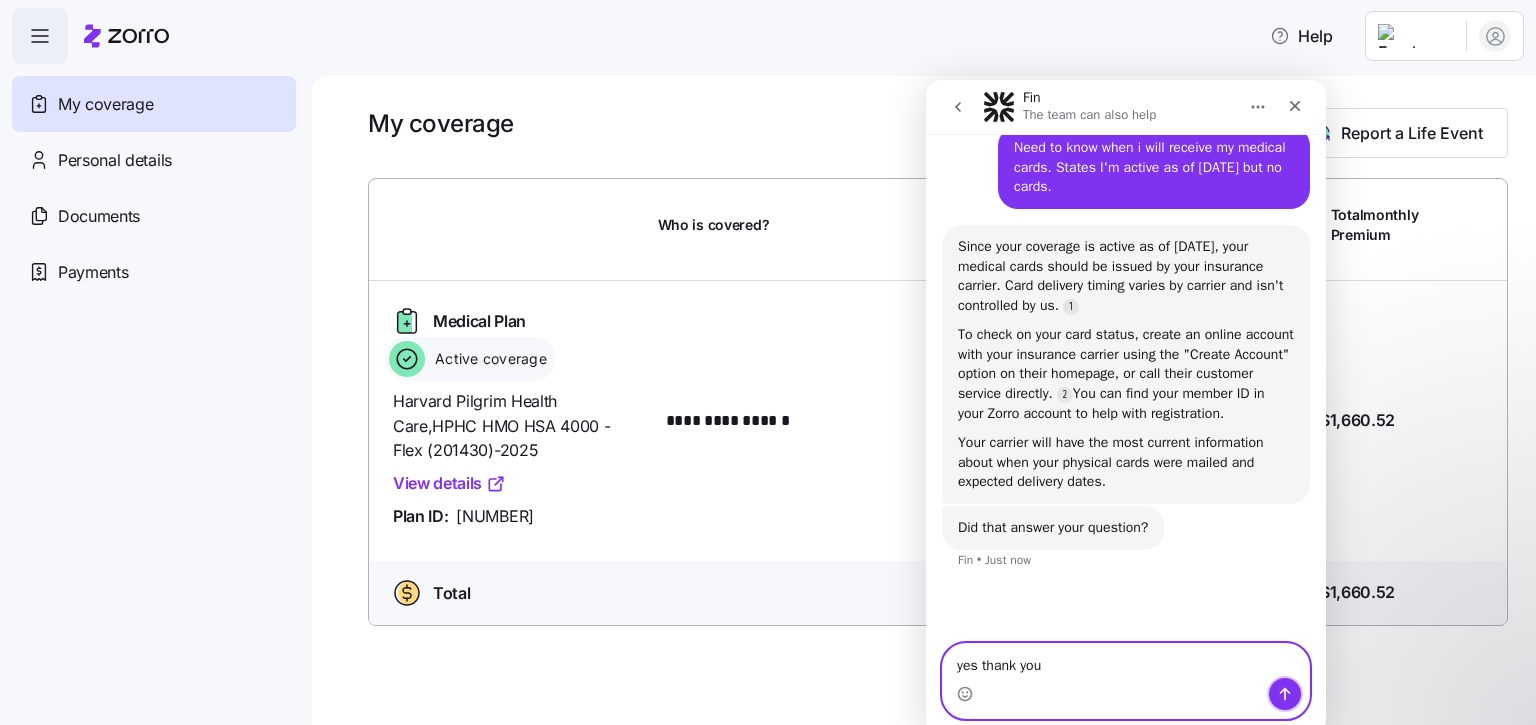click at bounding box center (1285, 694) 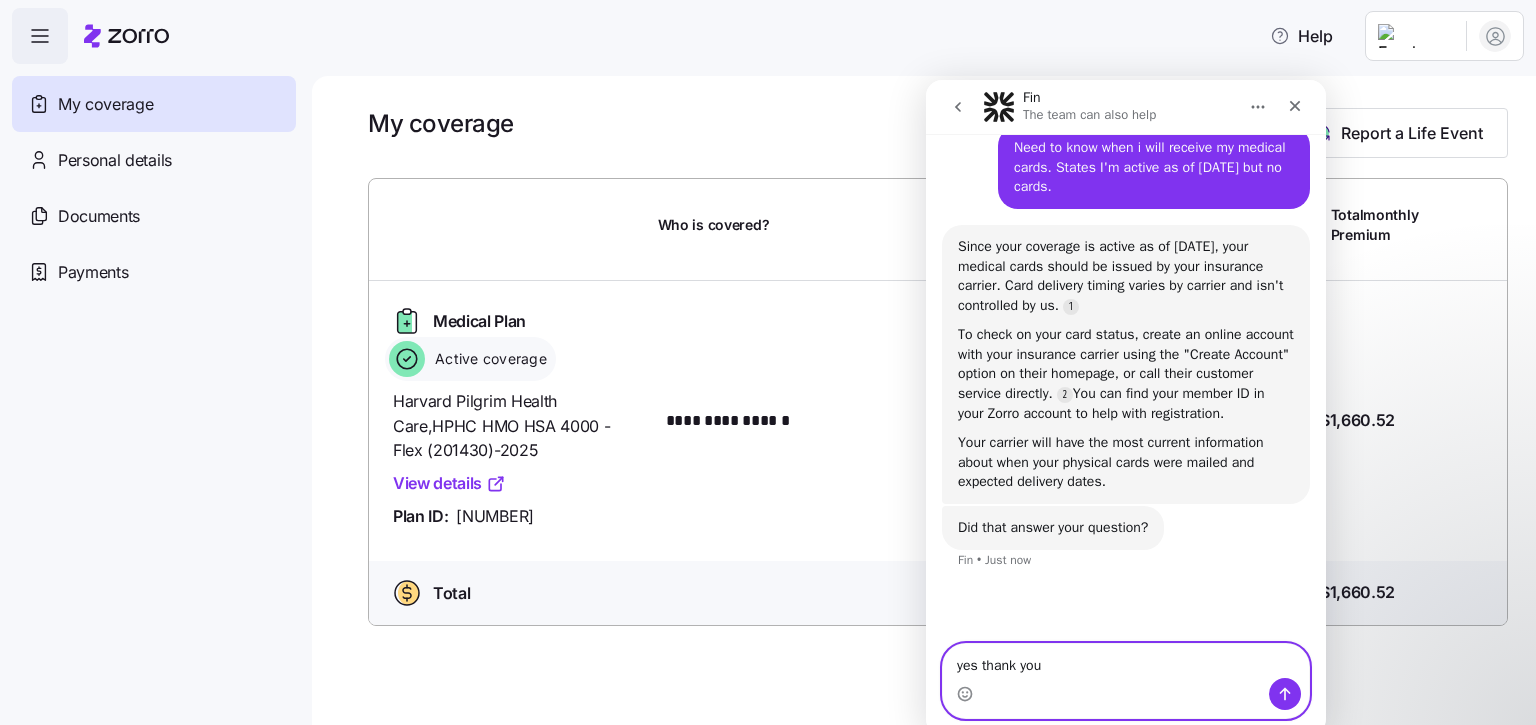 type 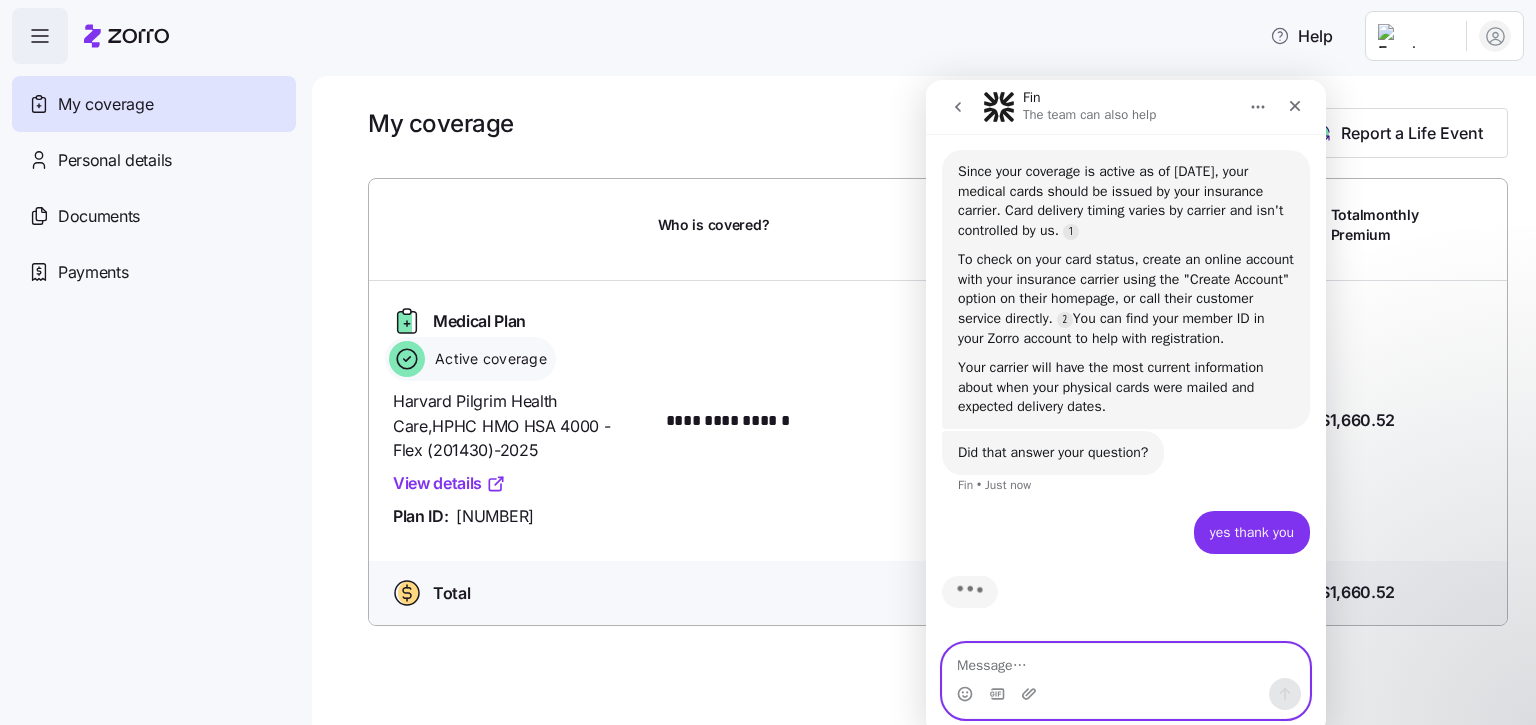 scroll, scrollTop: 509, scrollLeft: 0, axis: vertical 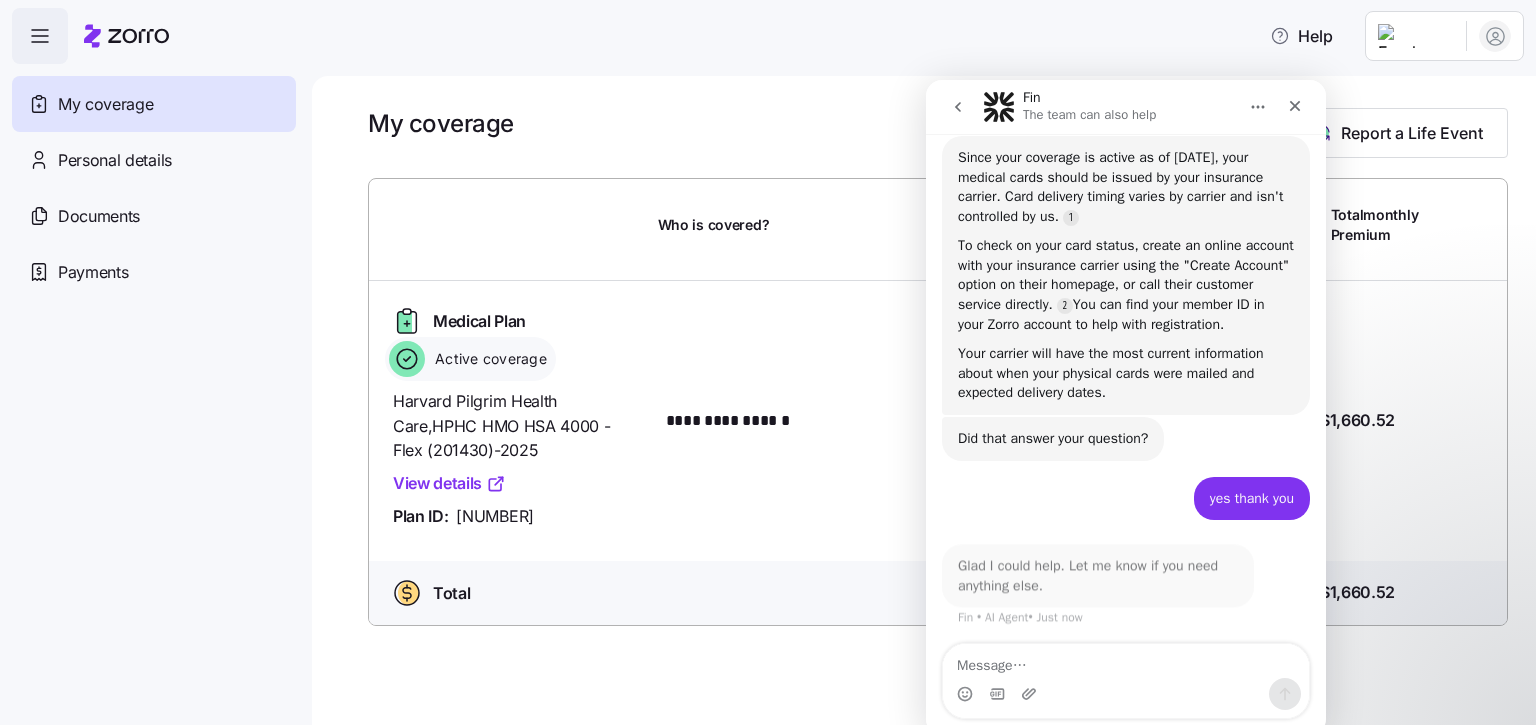 click 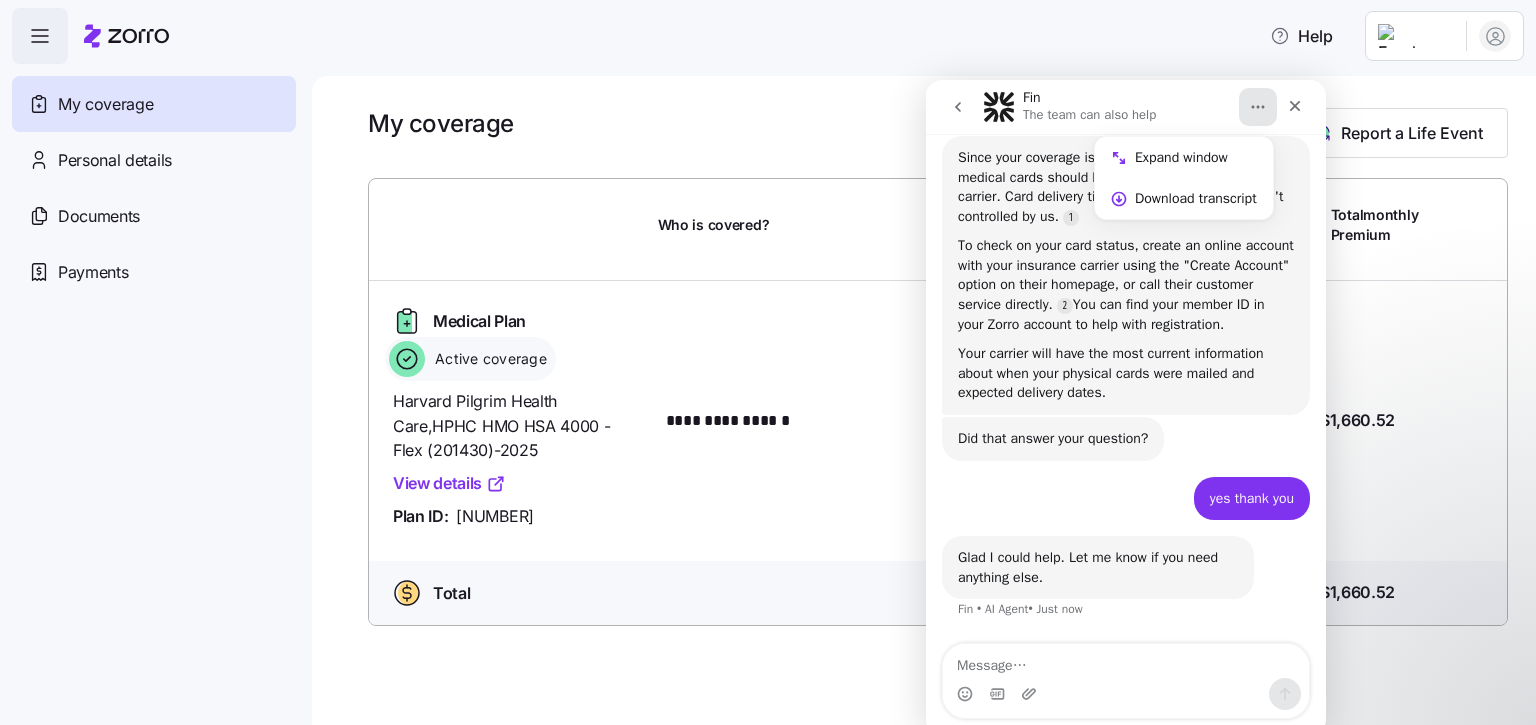 scroll, scrollTop: 523, scrollLeft: 0, axis: vertical 